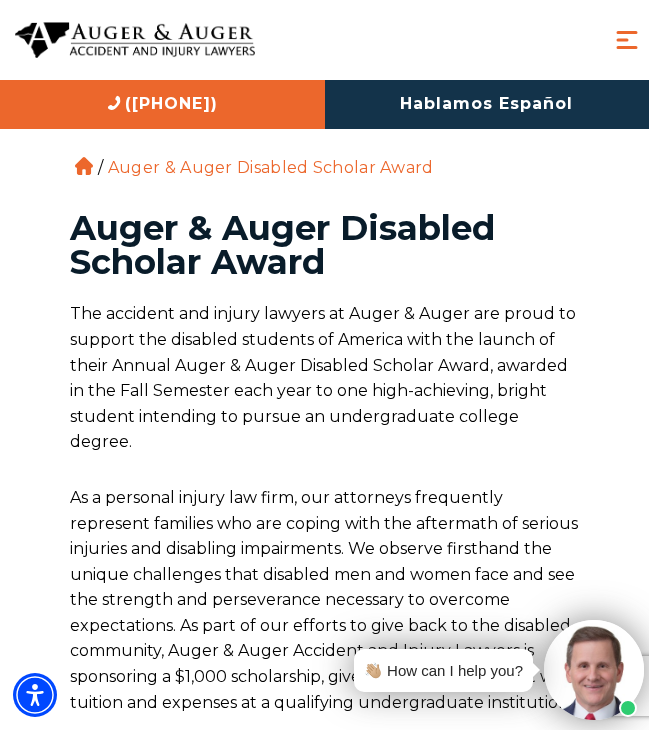 scroll, scrollTop: 1024, scrollLeft: 0, axis: vertical 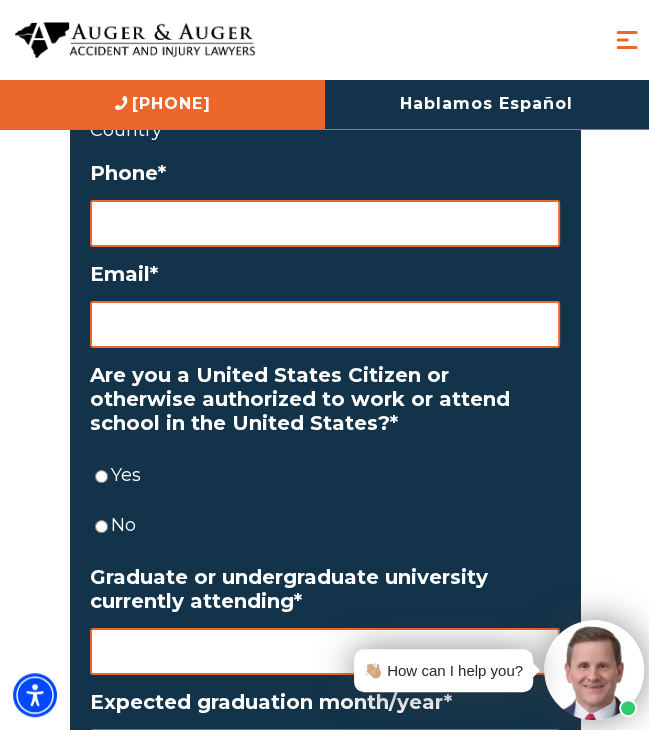 click on "Yes" at bounding box center (101, 476) 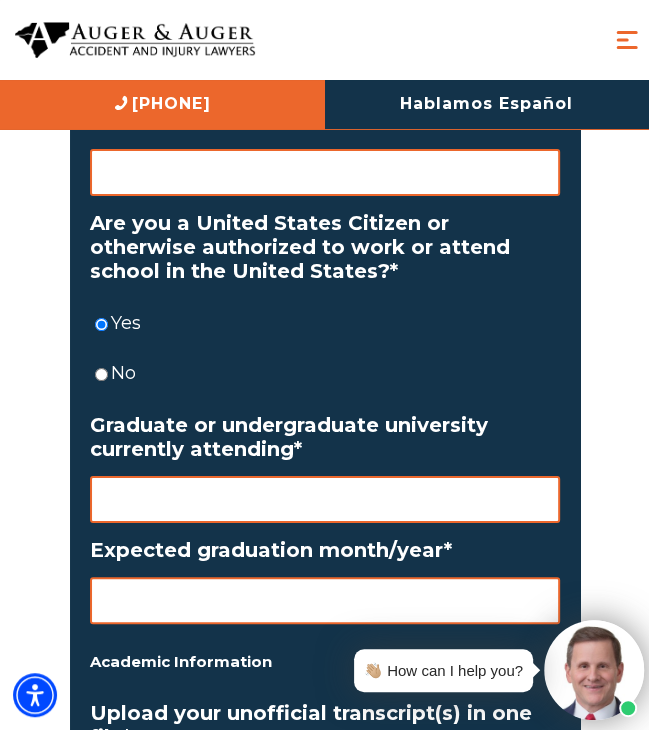 scroll, scrollTop: 3108, scrollLeft: 0, axis: vertical 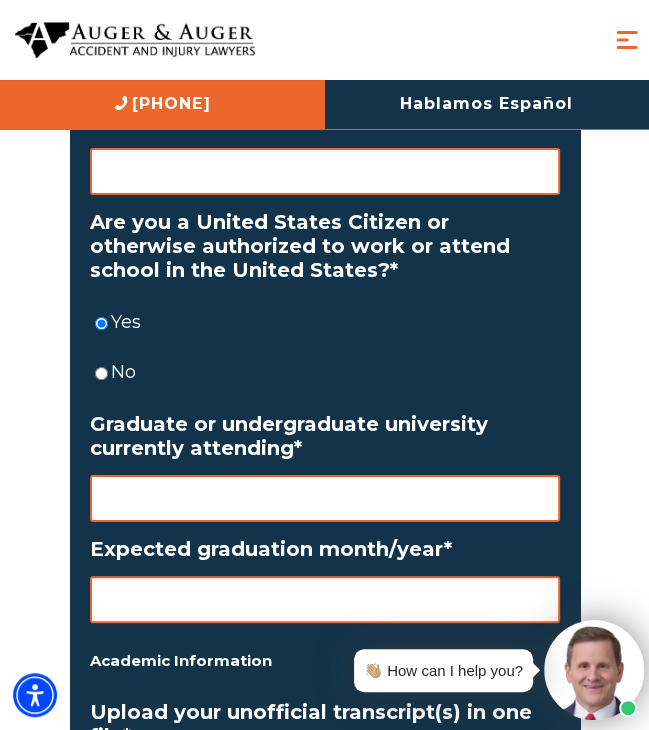 click on "Graduate or undergraduate university currently attending *" at bounding box center (325, 498) 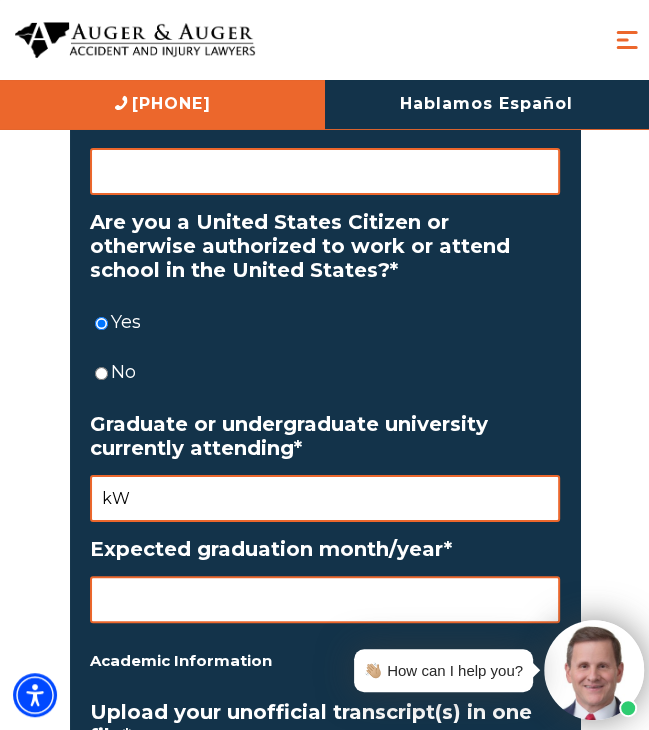 type on "k" 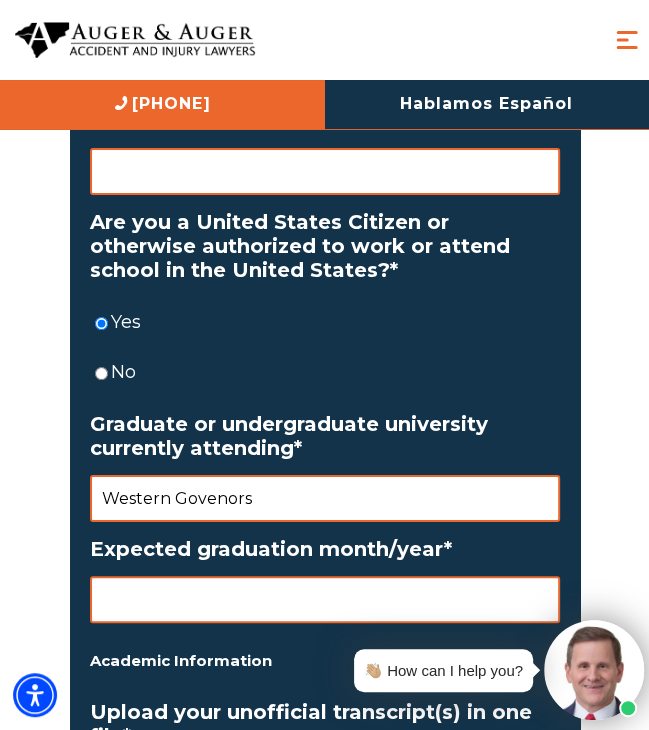 type on "Western Govenors" 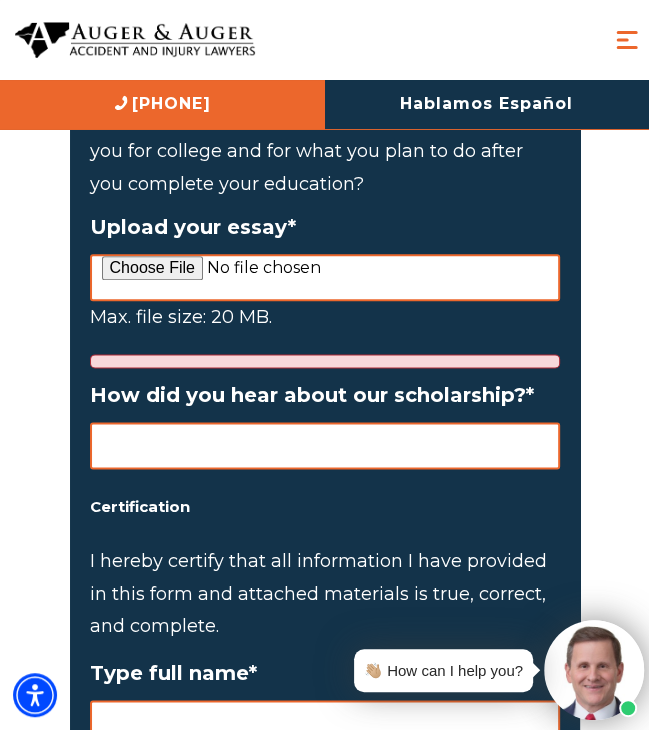 scroll, scrollTop: 4144, scrollLeft: 0, axis: vertical 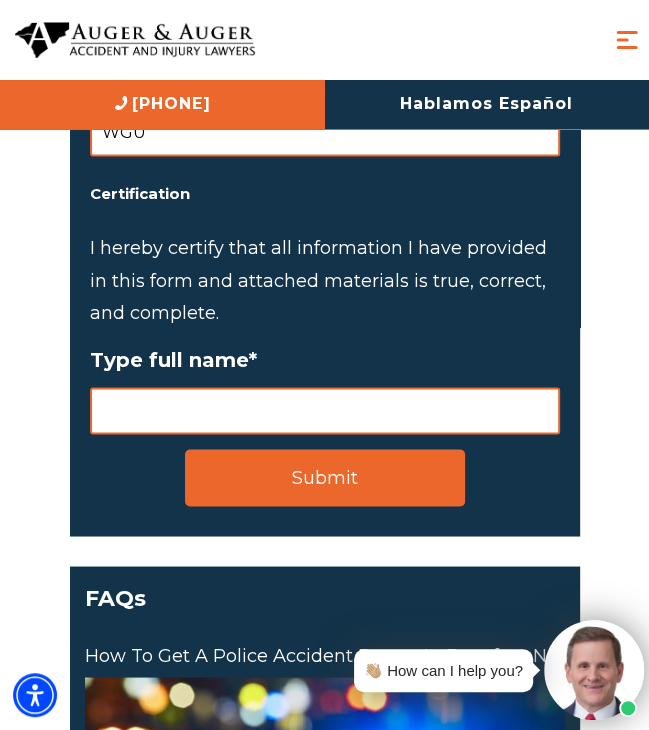 type on "WGU" 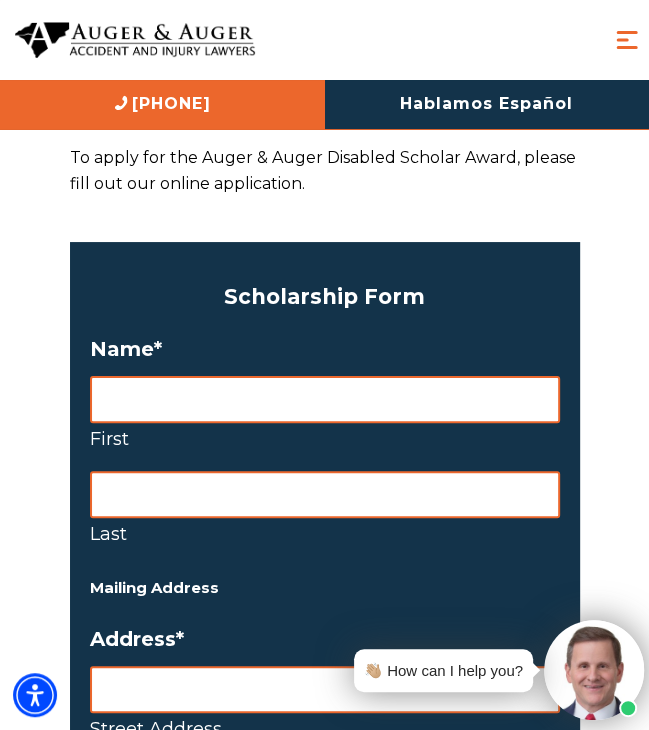 scroll, scrollTop: 1771, scrollLeft: 0, axis: vertical 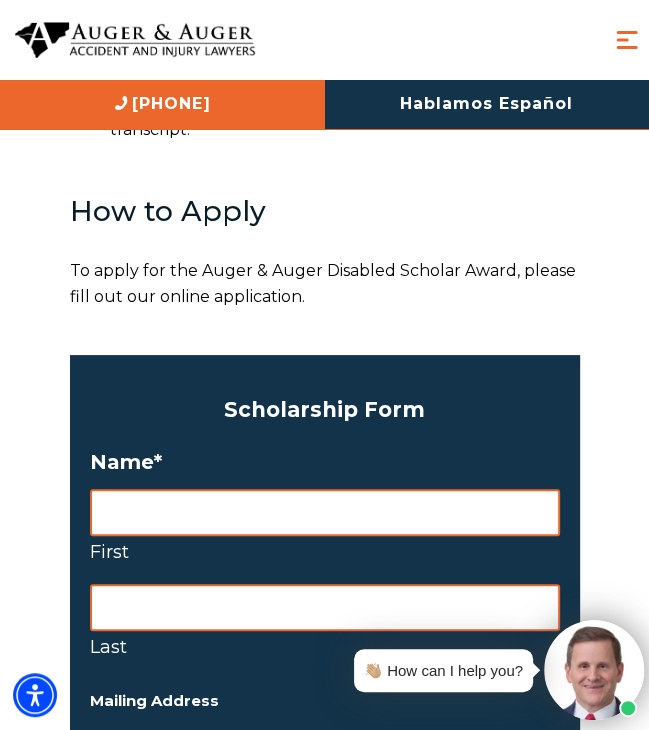 type on "Cam [LAST]" 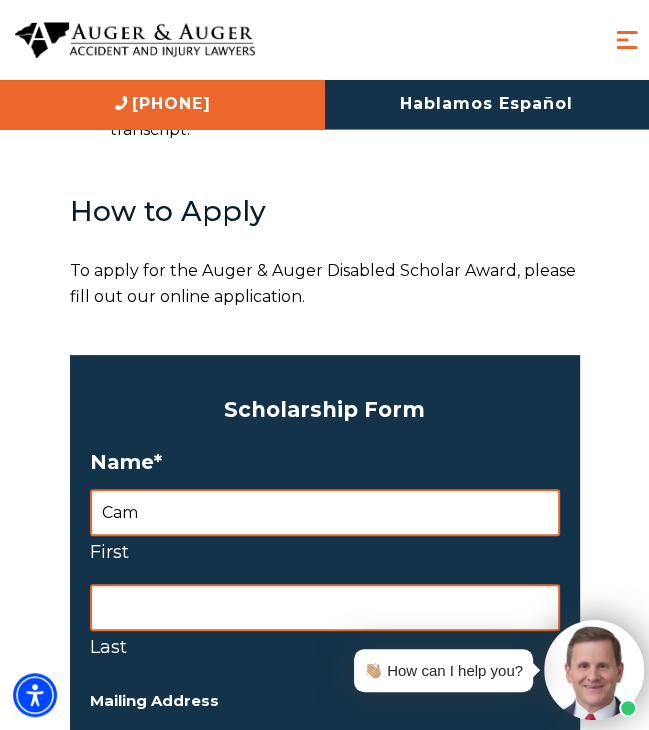 type on "Cam" 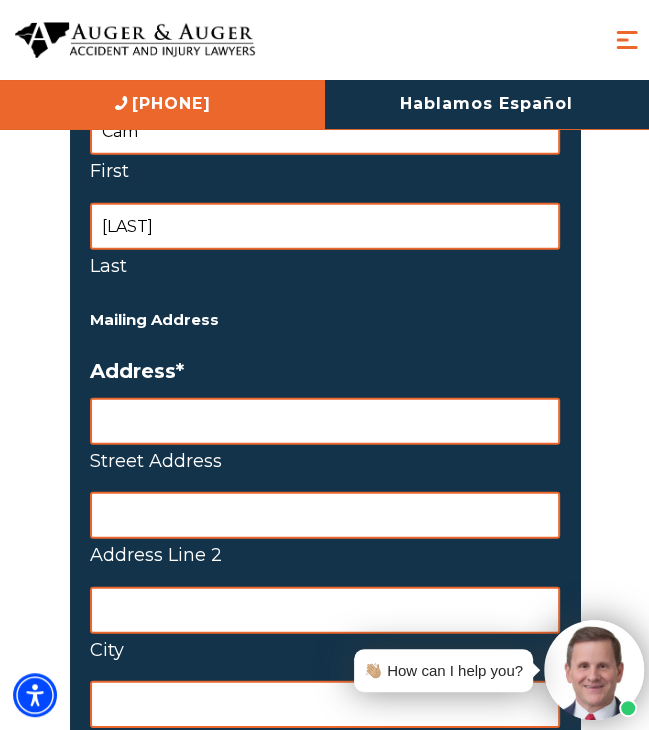 scroll, scrollTop: 2153, scrollLeft: 0, axis: vertical 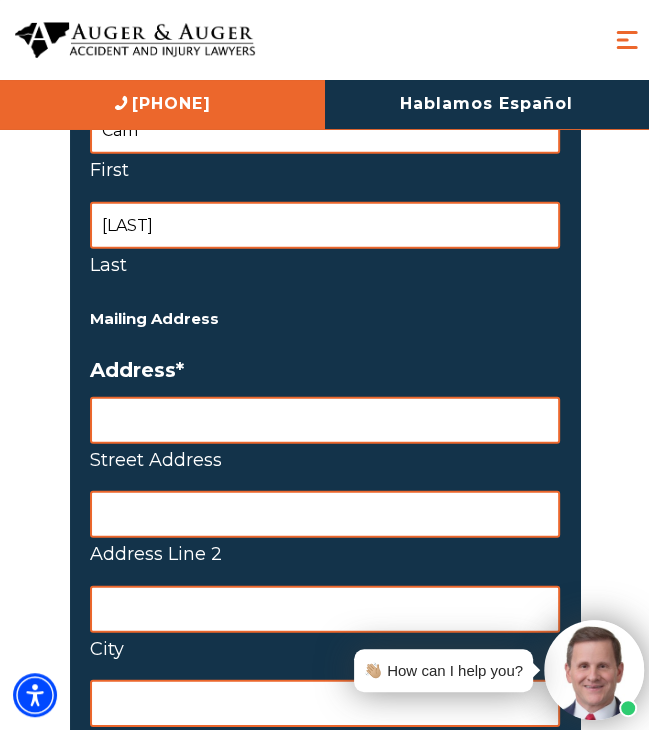 type on "[LAST]" 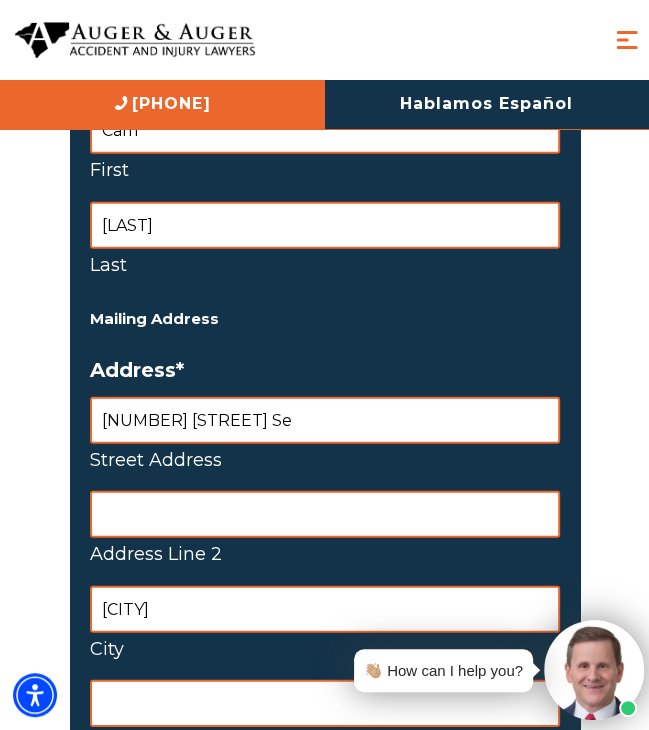 type on "[STATE]" 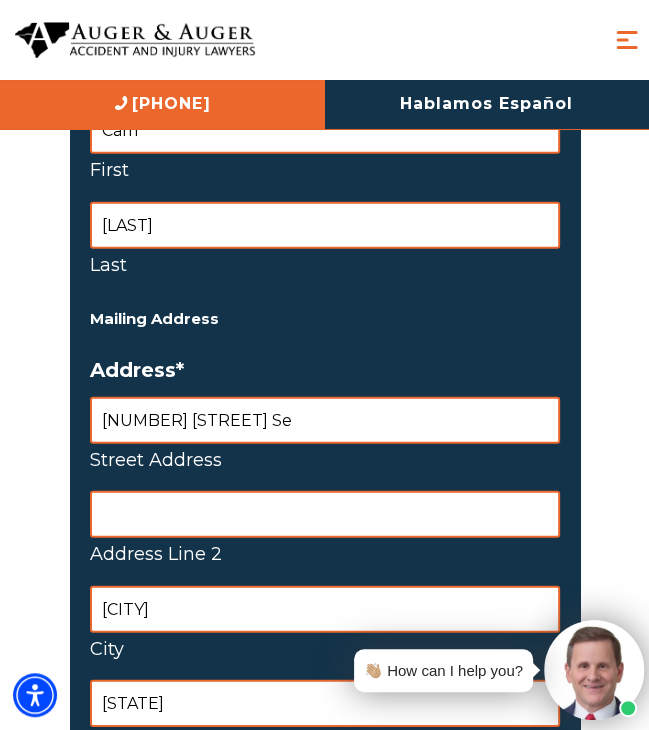 select on "United States" 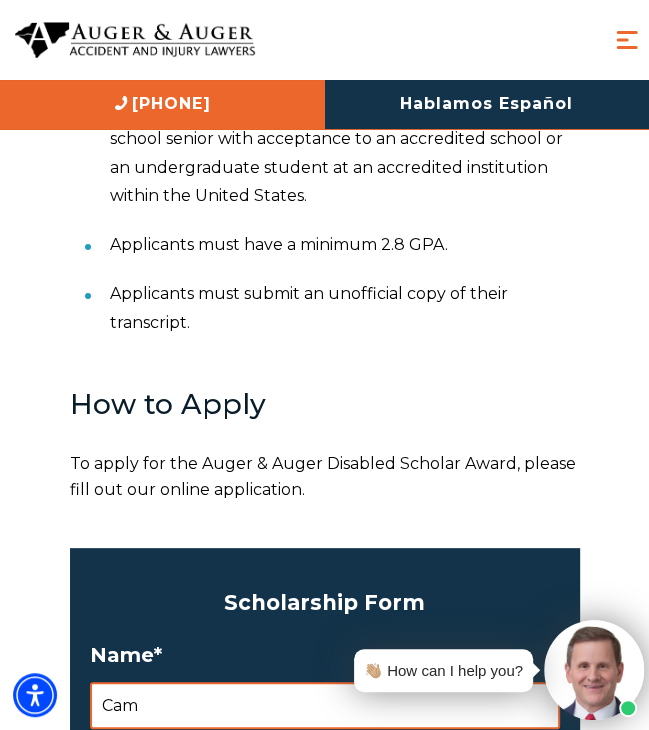 scroll, scrollTop: 1579, scrollLeft: 0, axis: vertical 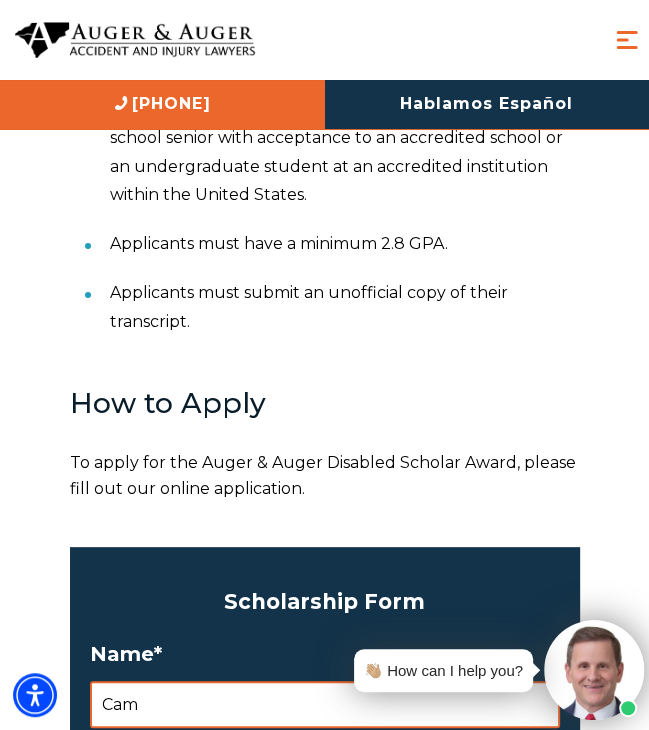 click on "To apply for the Auger & Auger Disabled Scholar Award, please fill out our online application." at bounding box center (325, 475) 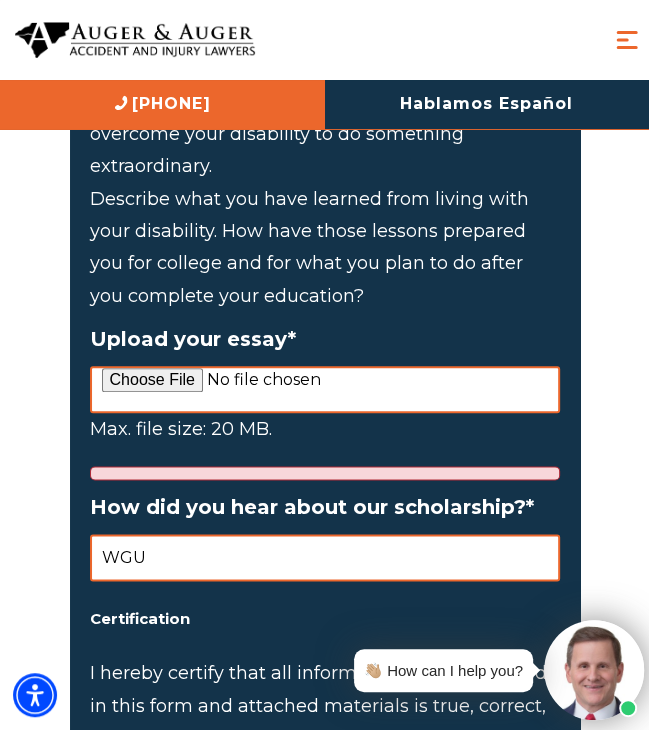 scroll, scrollTop: 4024, scrollLeft: 0, axis: vertical 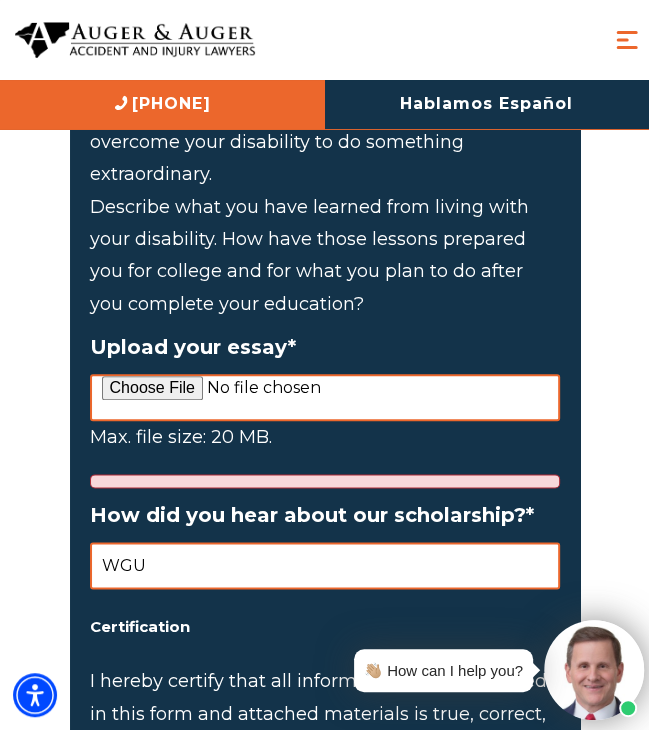 drag, startPoint x: 348, startPoint y: 311, endPoint x: 52, endPoint y: 208, distance: 313.4087 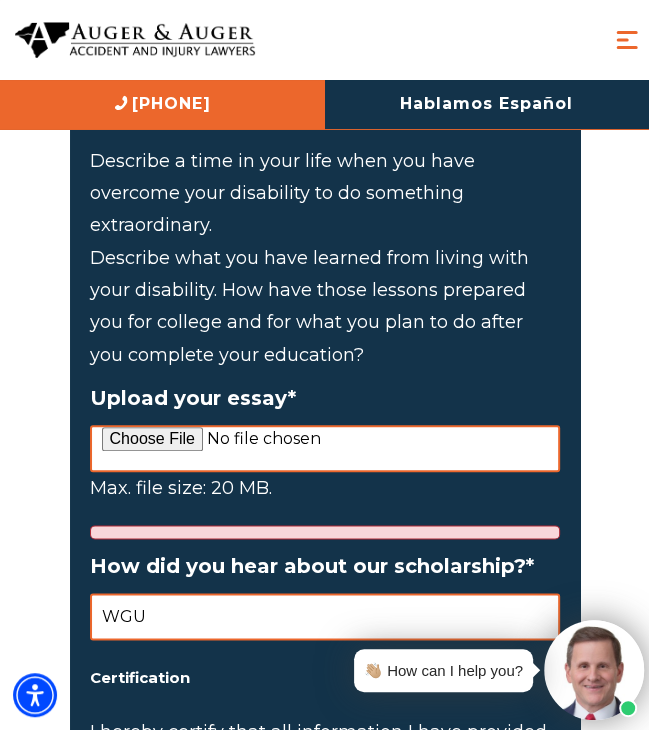 scroll, scrollTop: 3965, scrollLeft: 0, axis: vertical 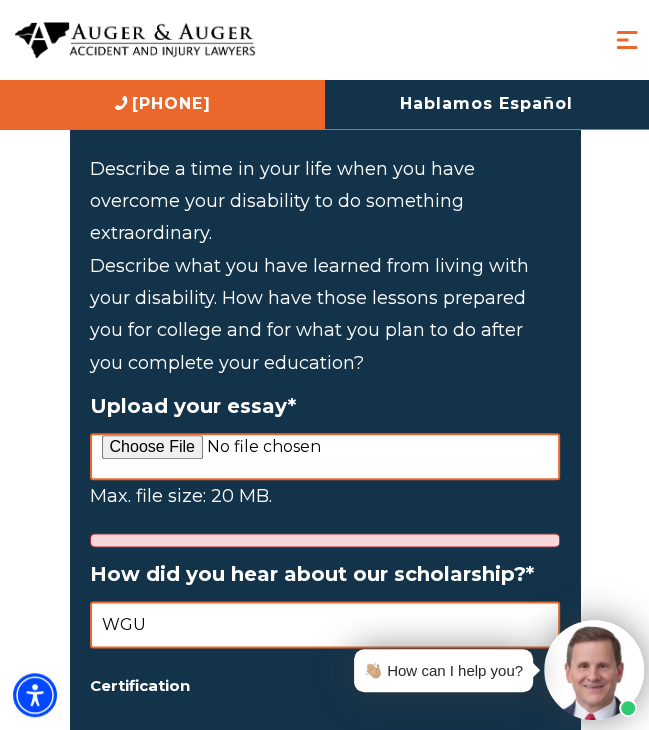 click on "Upload your essay *" at bounding box center [325, 456] 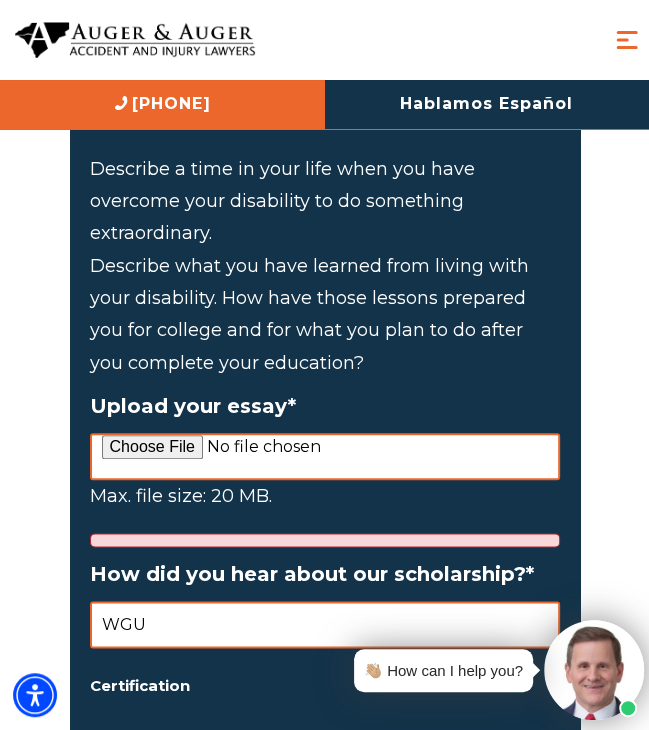 type on "C:\fakepath\C.Harris Disability Essay.pdf" 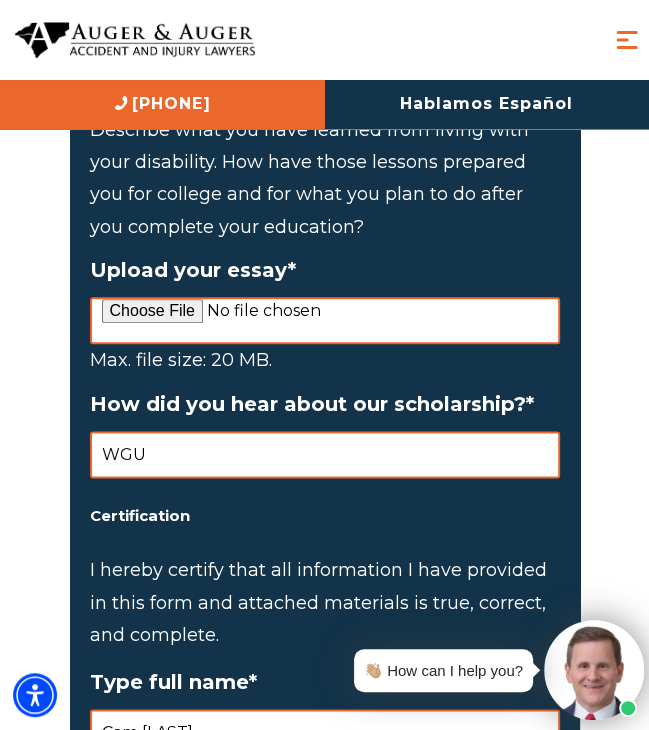 scroll, scrollTop: 4108, scrollLeft: 0, axis: vertical 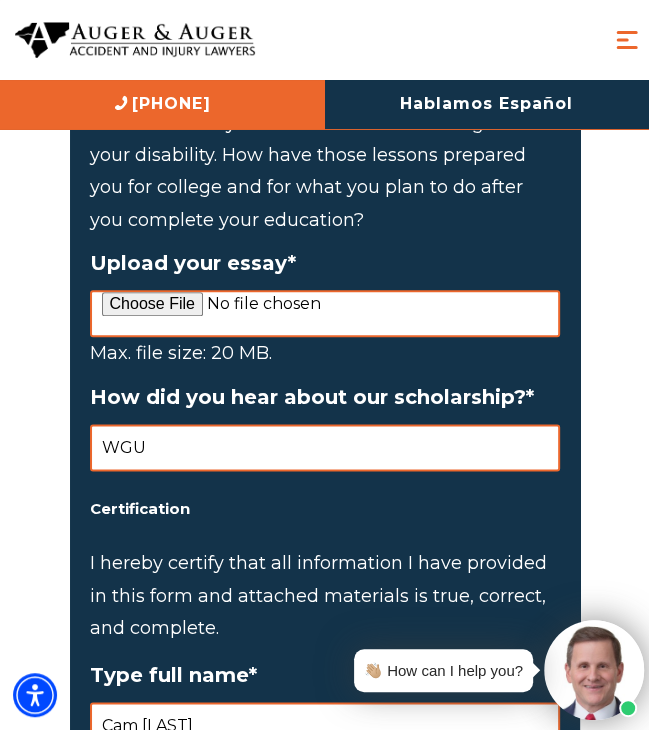 click on "WGU" at bounding box center [325, 447] 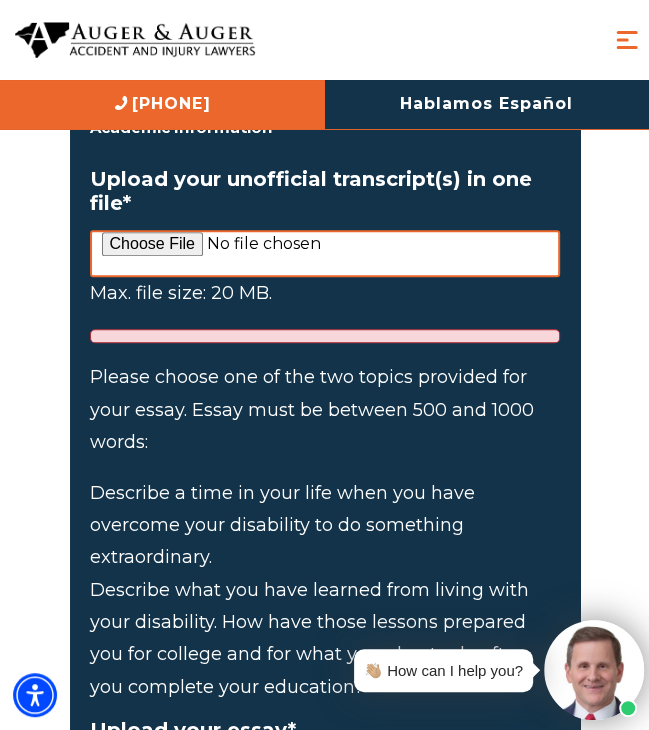 scroll, scrollTop: 3639, scrollLeft: 0, axis: vertical 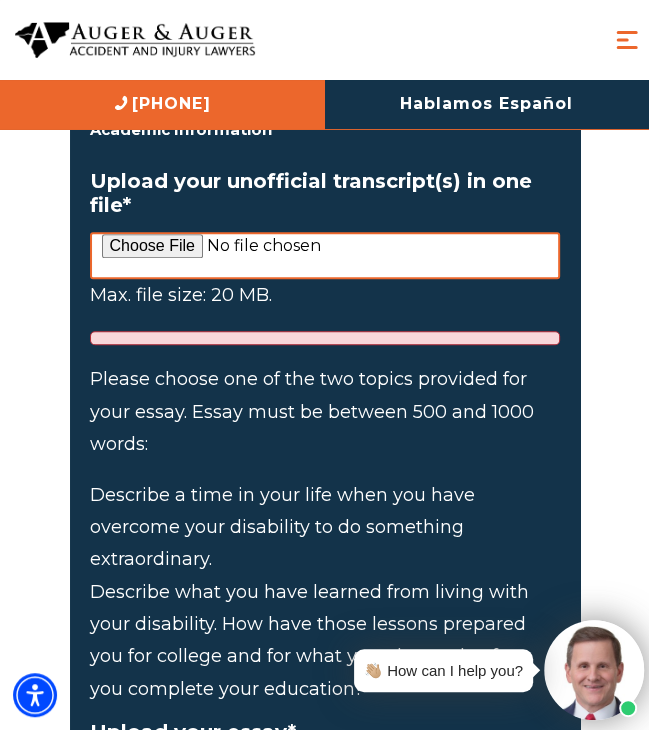 type on "WGU scholarship site" 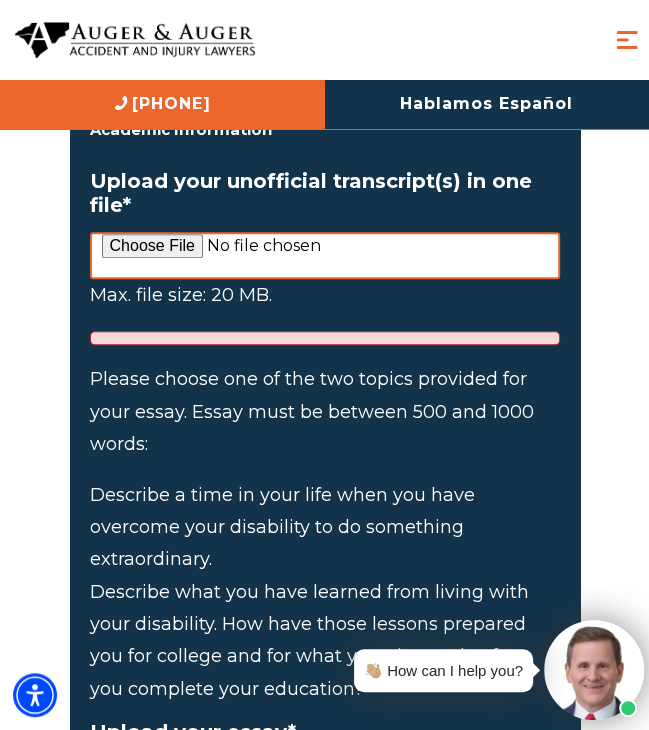 click on "Upload your unofficial transcript(s) in one file *" at bounding box center (325, 255) 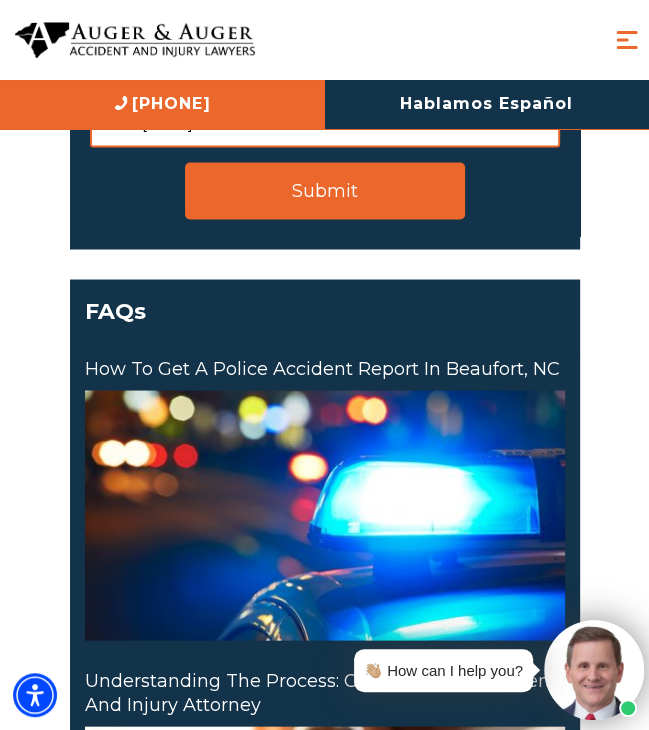scroll, scrollTop: 4668, scrollLeft: 0, axis: vertical 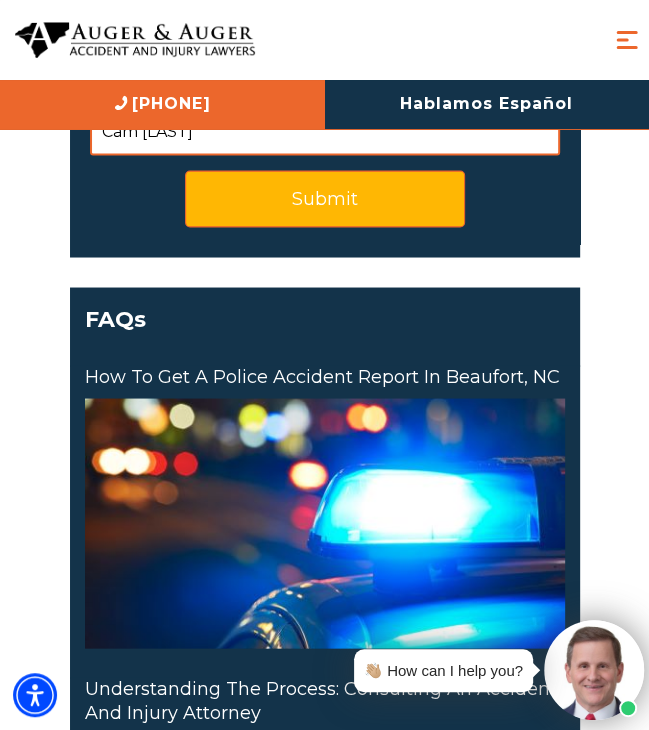 click on "Submit" at bounding box center (325, 198) 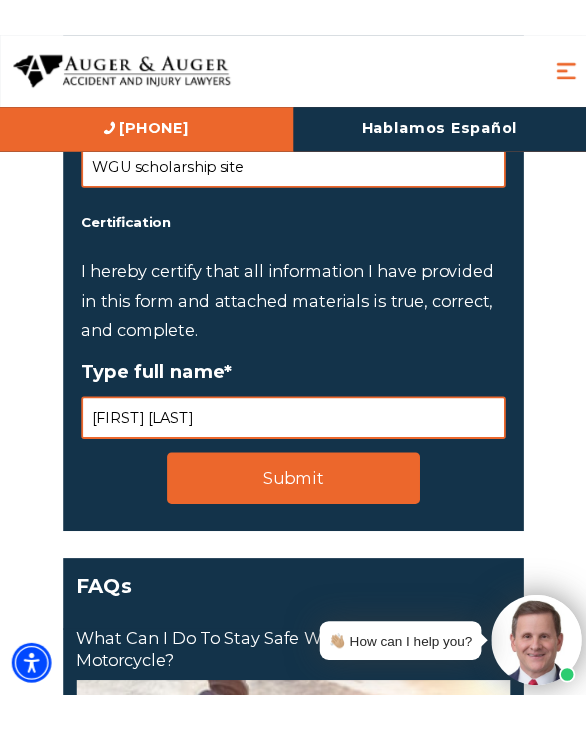 scroll, scrollTop: 4551, scrollLeft: 0, axis: vertical 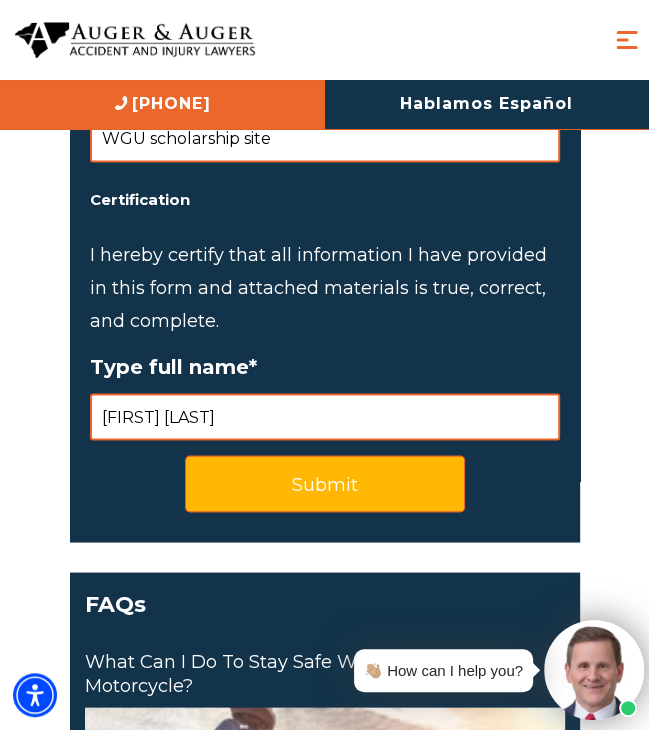 click on "Submit" at bounding box center (325, 483) 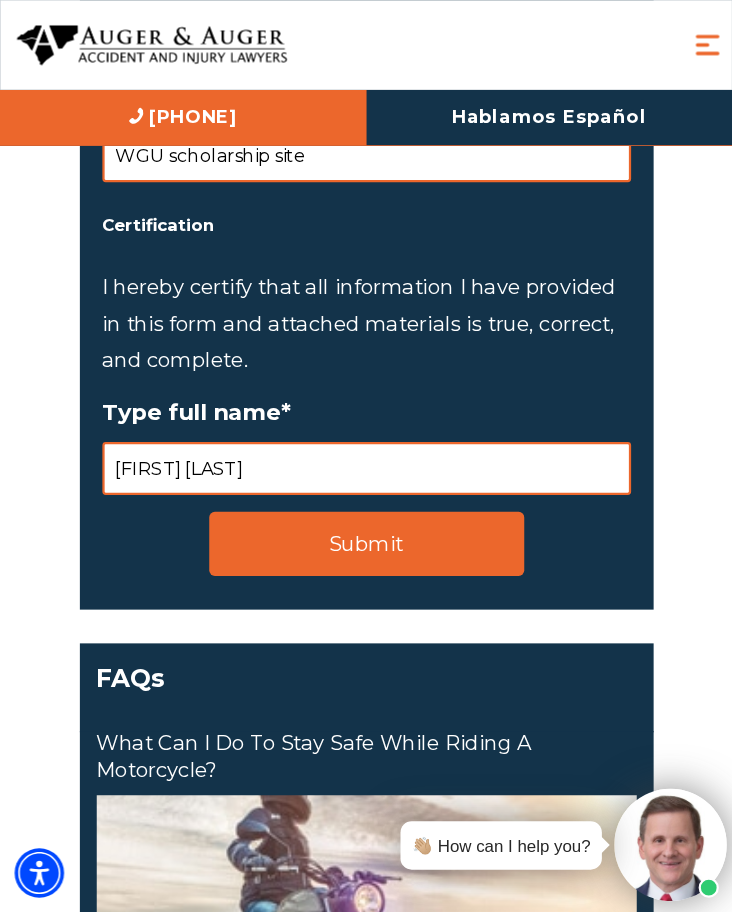 scroll, scrollTop: 4551, scrollLeft: 0, axis: vertical 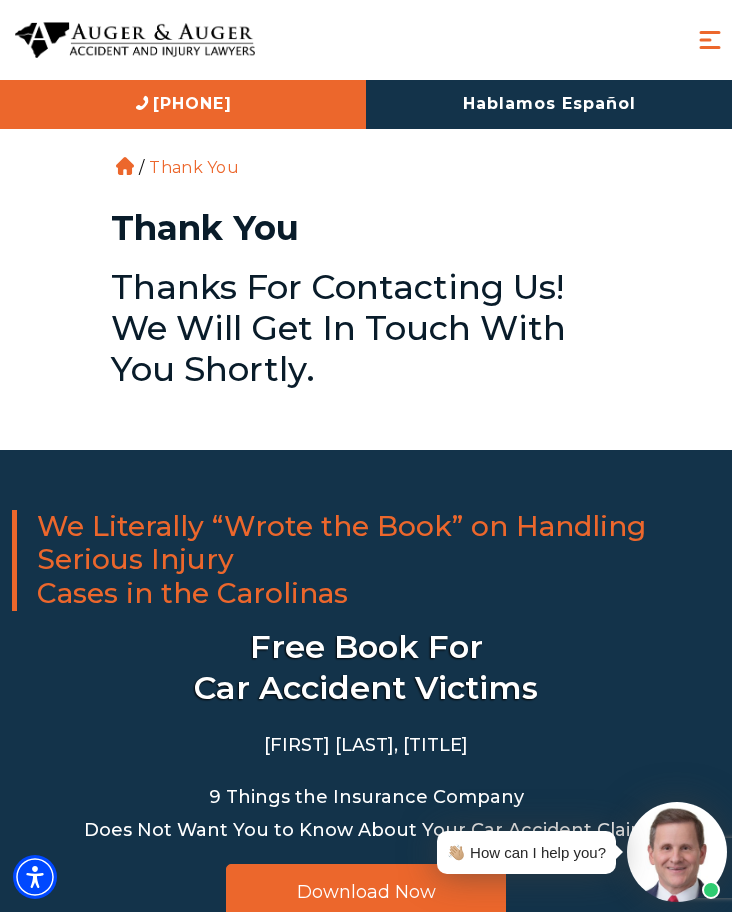 click on "Thank You Thanks For Contacting Us! We Will Get In Touch With You Shortly." at bounding box center [366, 330] 